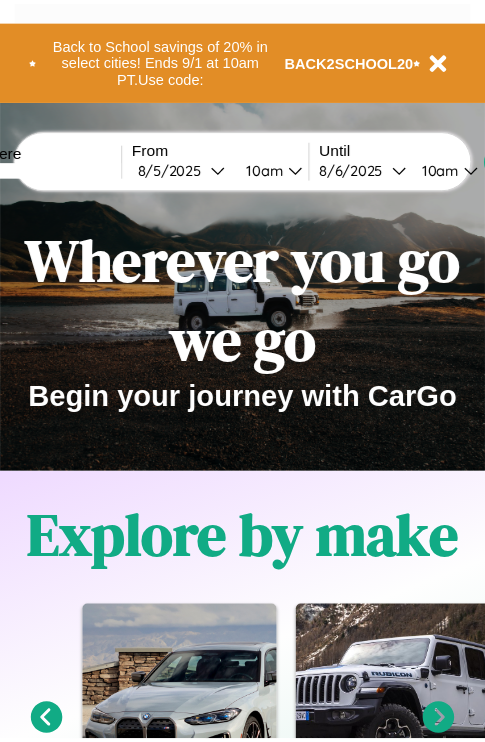scroll, scrollTop: 0, scrollLeft: 0, axis: both 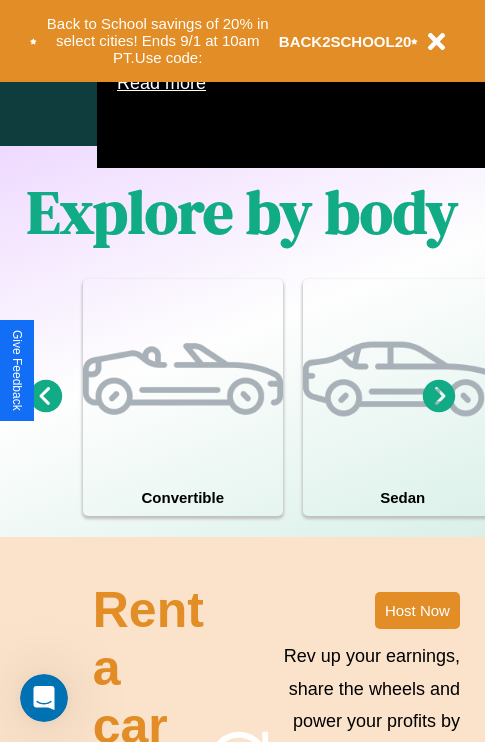 click 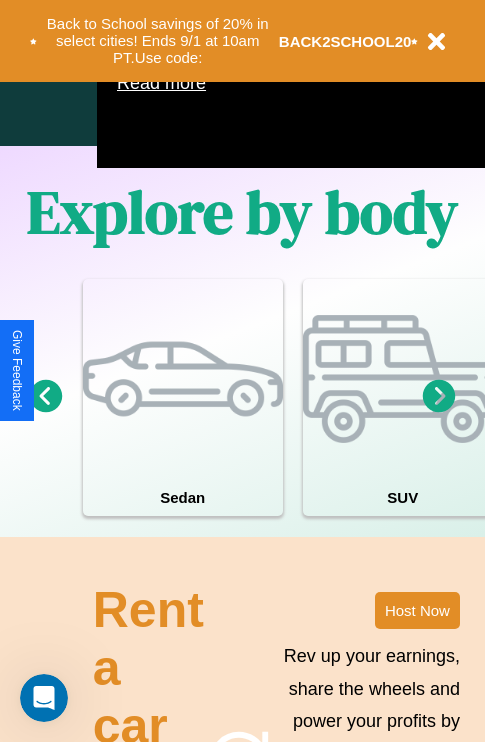 click 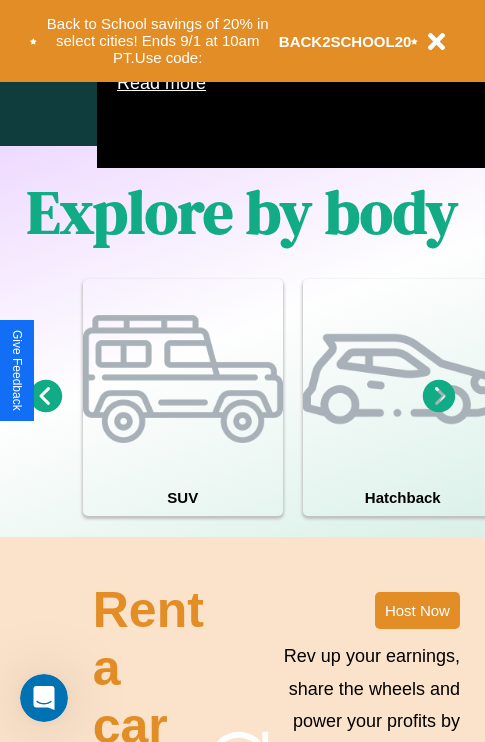 click 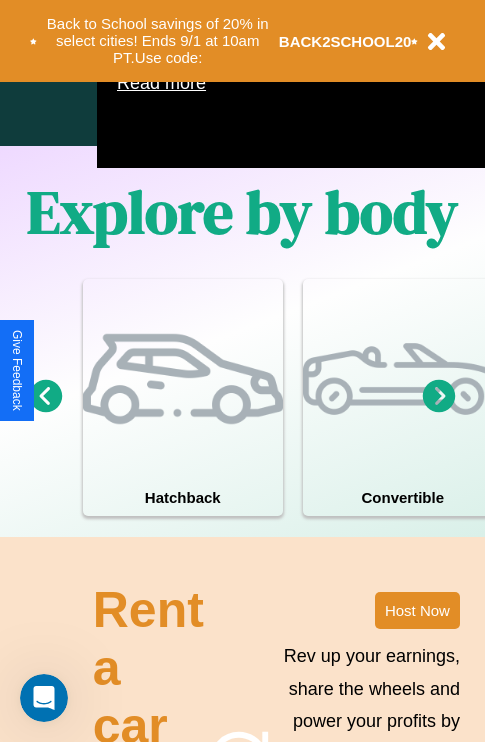 click 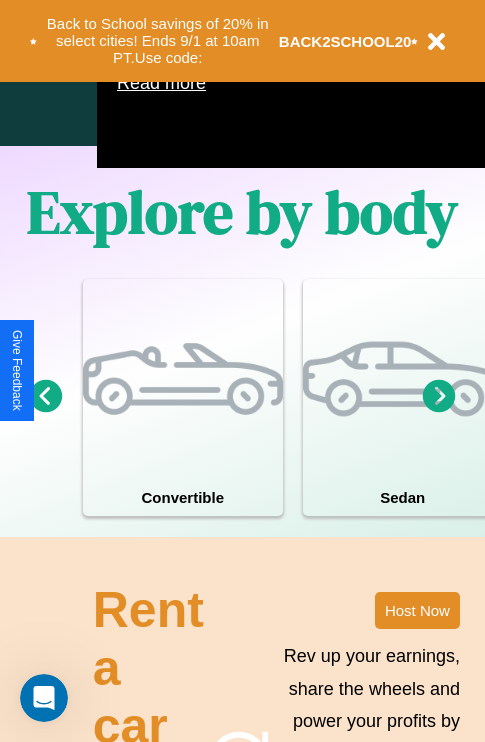 click 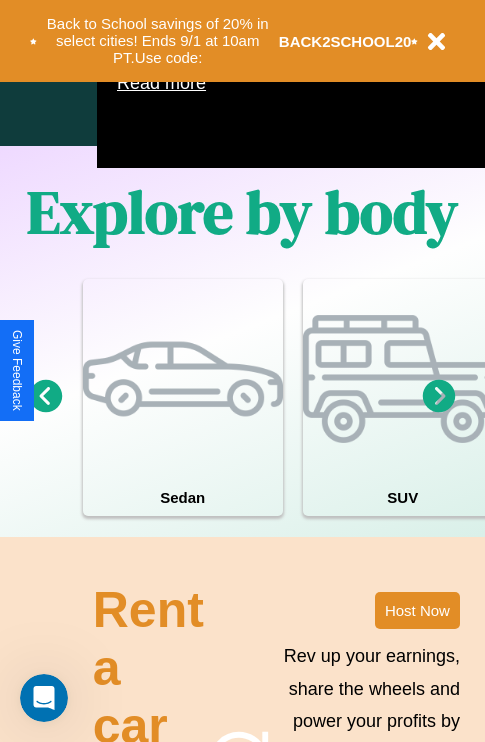 scroll, scrollTop: 997, scrollLeft: 32, axis: both 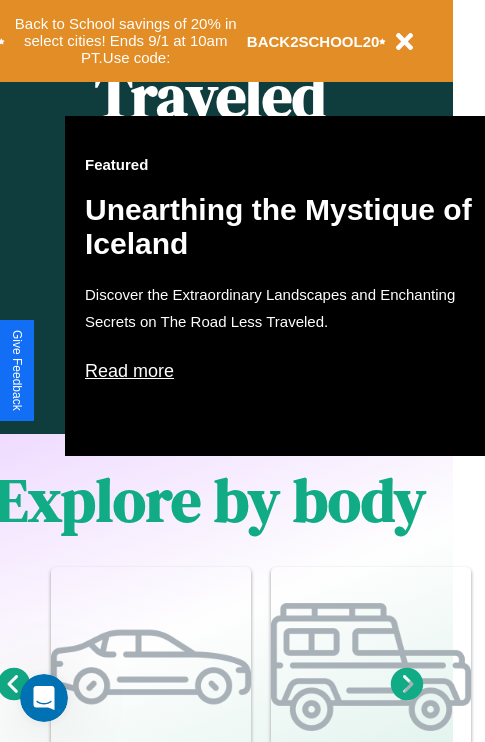 click on "Read more" at bounding box center [285, 371] 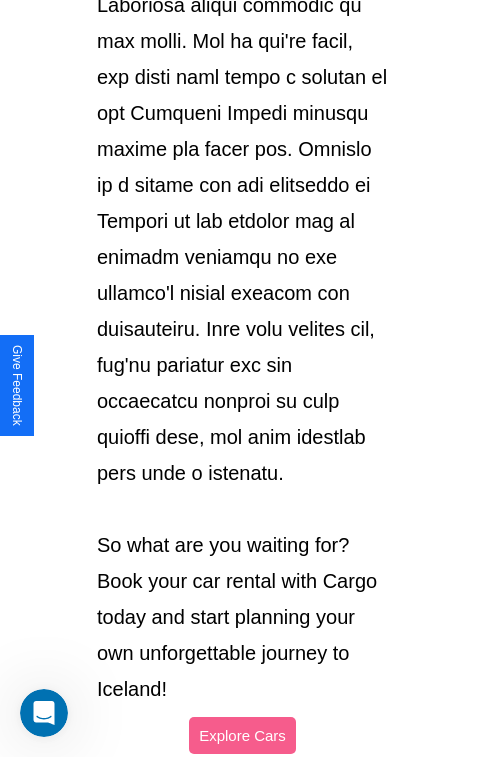 scroll, scrollTop: 3458, scrollLeft: 0, axis: vertical 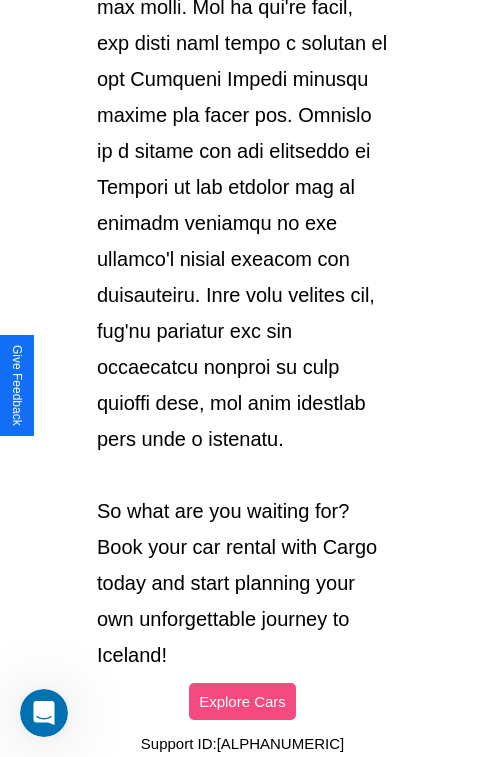 click on "Explore Cars" at bounding box center (242, 701) 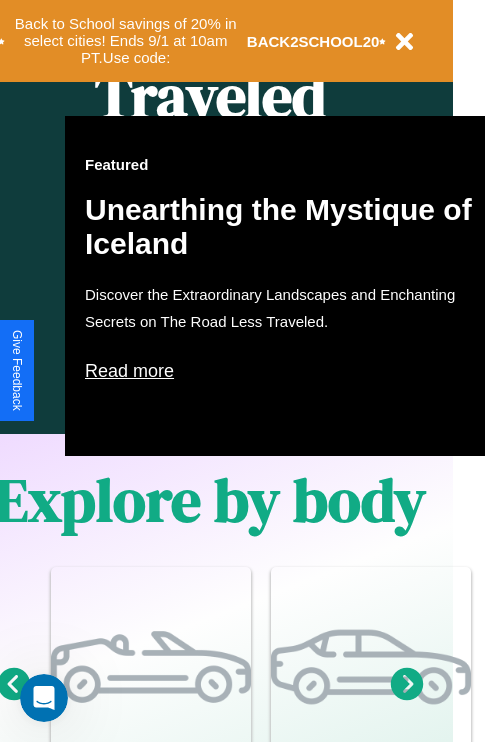 scroll, scrollTop: 308, scrollLeft: 0, axis: vertical 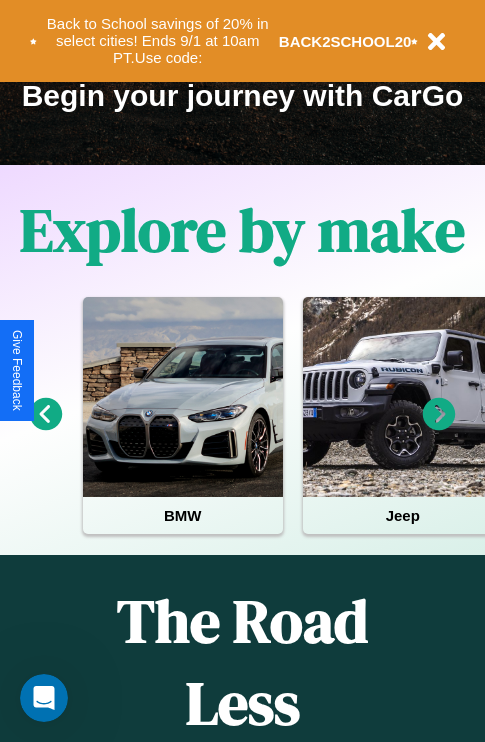 click 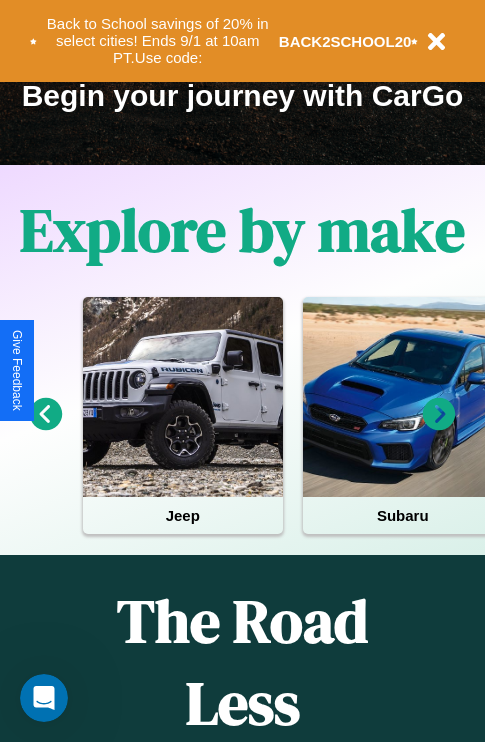 click 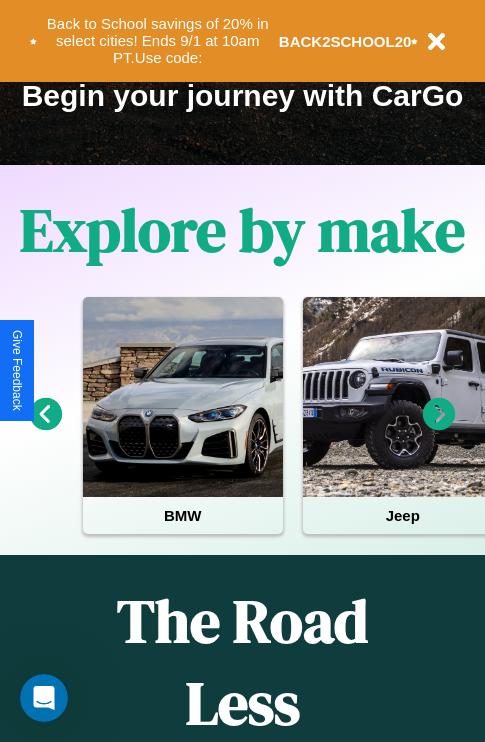 click 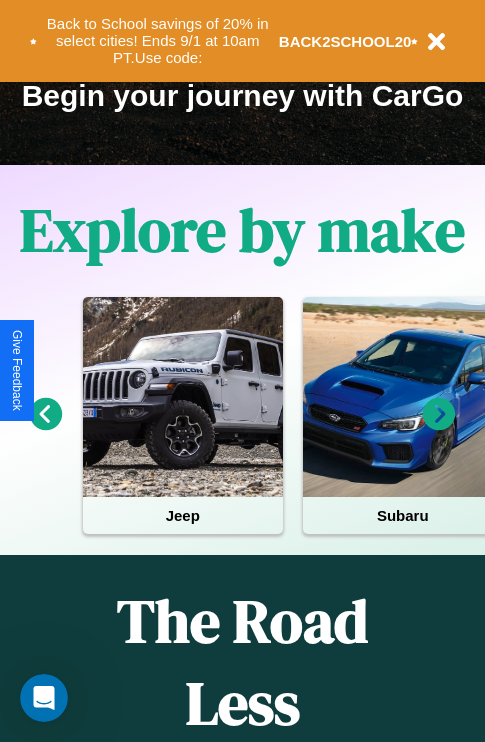 click 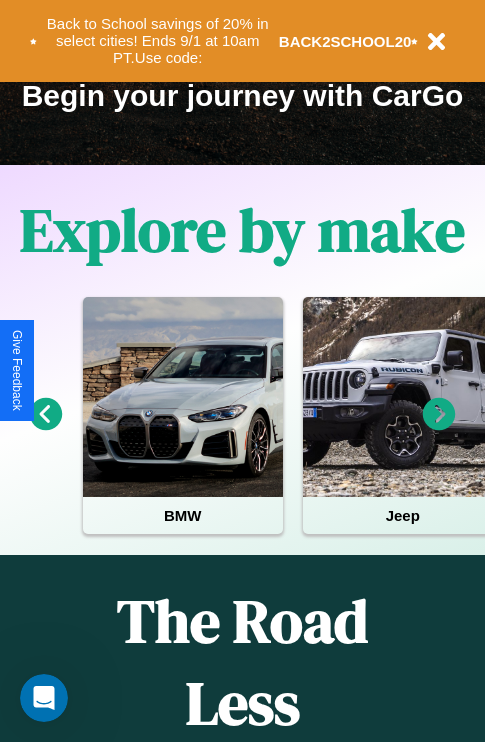 click 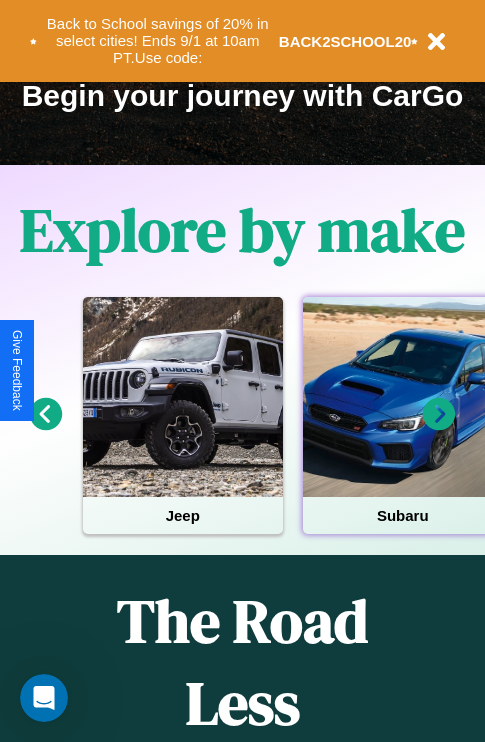 click at bounding box center (403, 397) 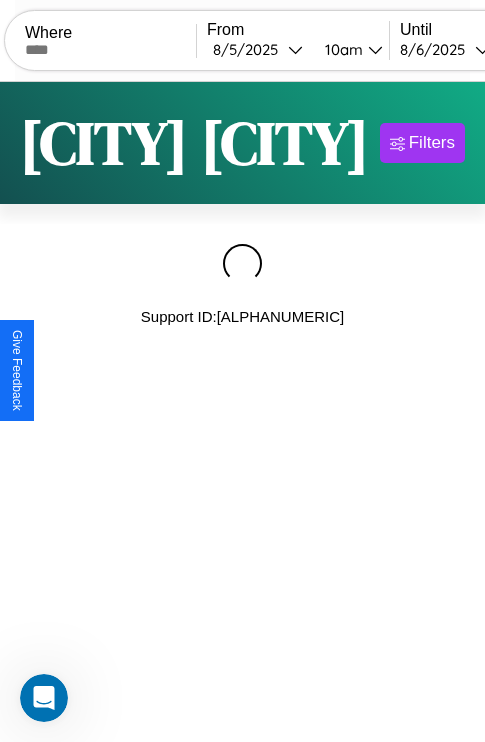 scroll, scrollTop: 0, scrollLeft: 0, axis: both 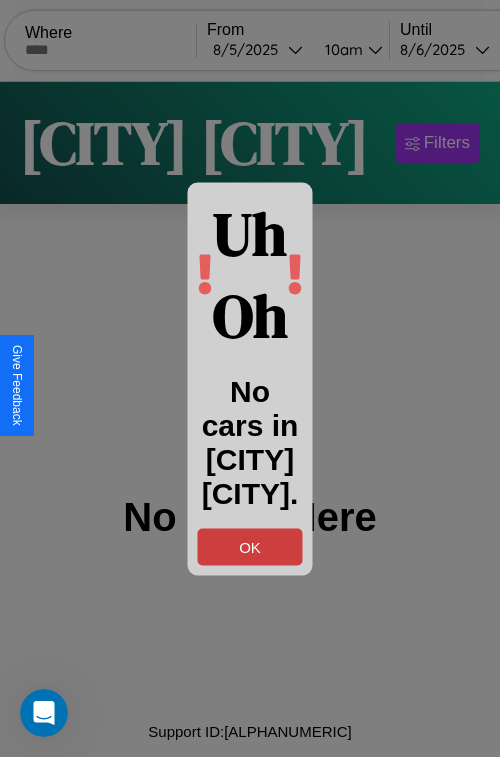 click on "OK" at bounding box center [250, 546] 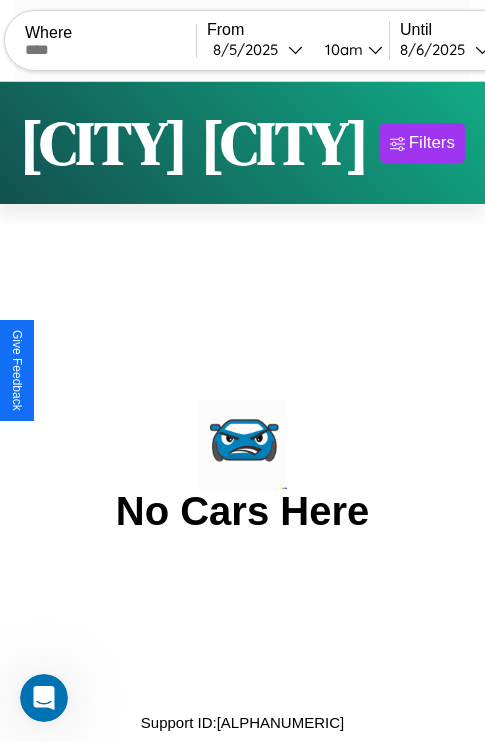click at bounding box center [110, 50] 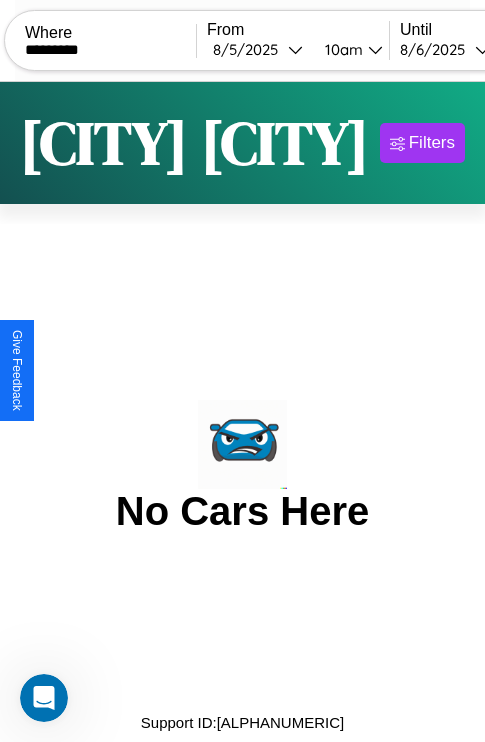 type on "*********" 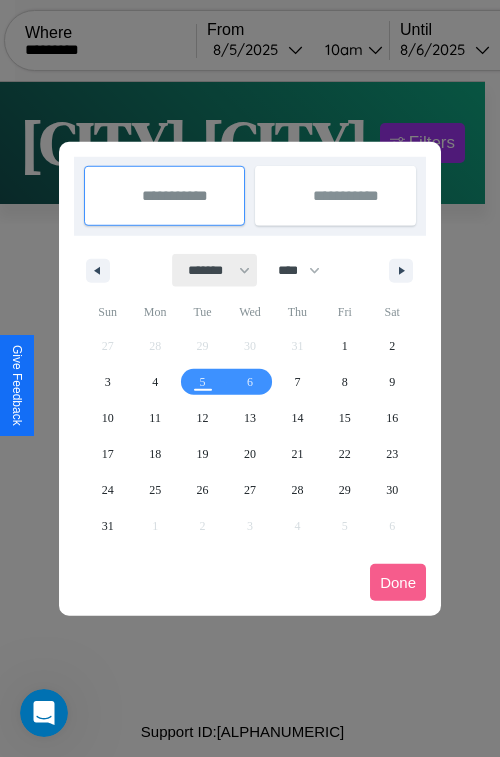 click on "******* ******** ***** ***** *** **** **** ****** ********* ******* ******** ********" at bounding box center (215, 270) 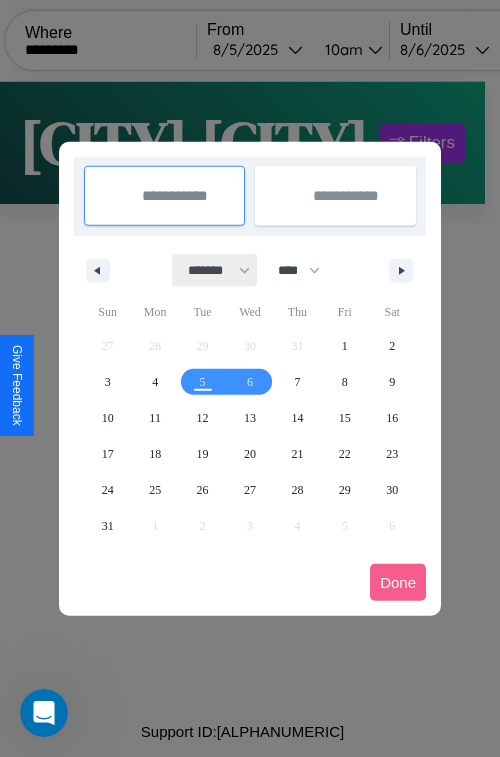 select on "**" 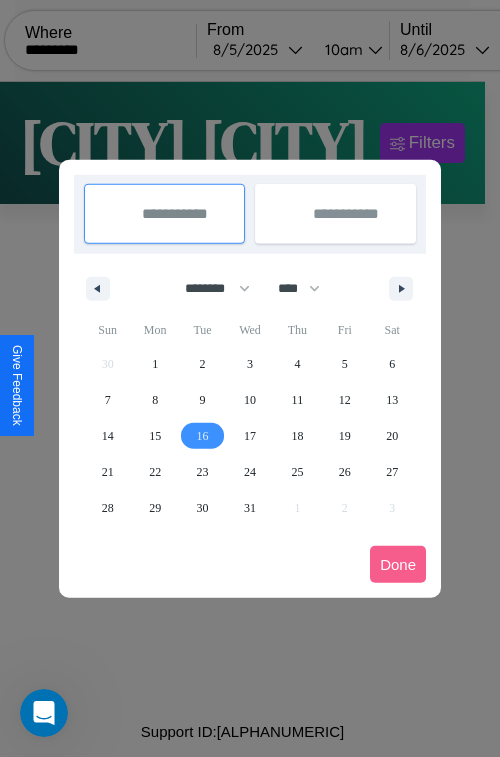 click on "16" at bounding box center (203, 436) 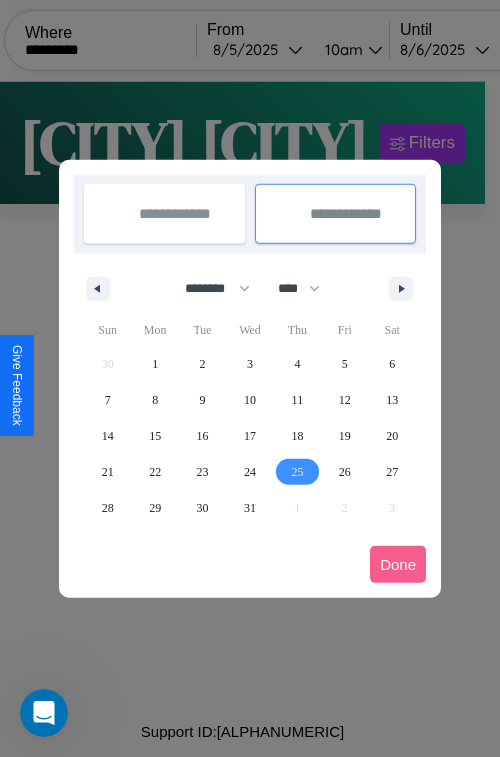 click on "25" at bounding box center (297, 472) 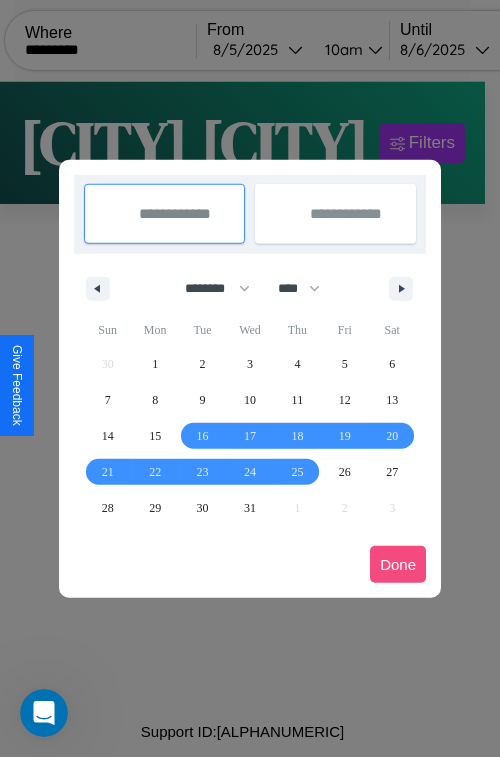 click on "Done" at bounding box center (398, 564) 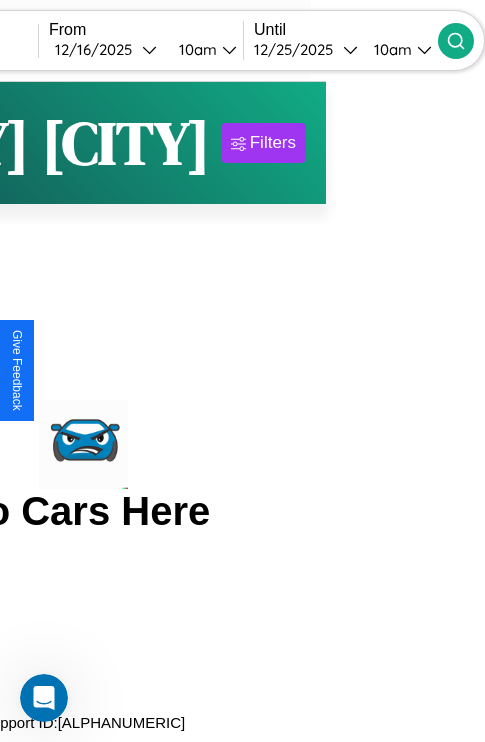 click 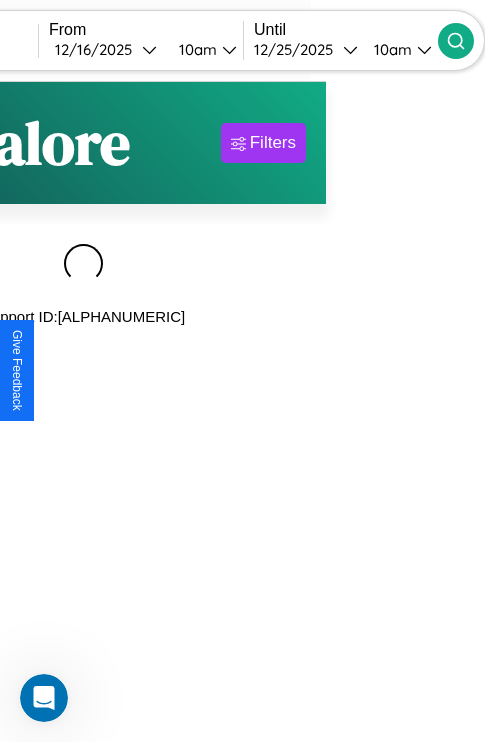 scroll, scrollTop: 0, scrollLeft: 195, axis: horizontal 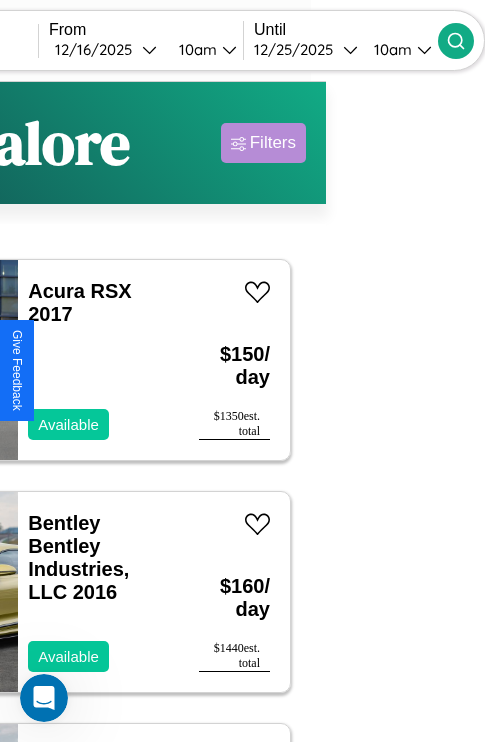 click on "Filters" at bounding box center (273, 143) 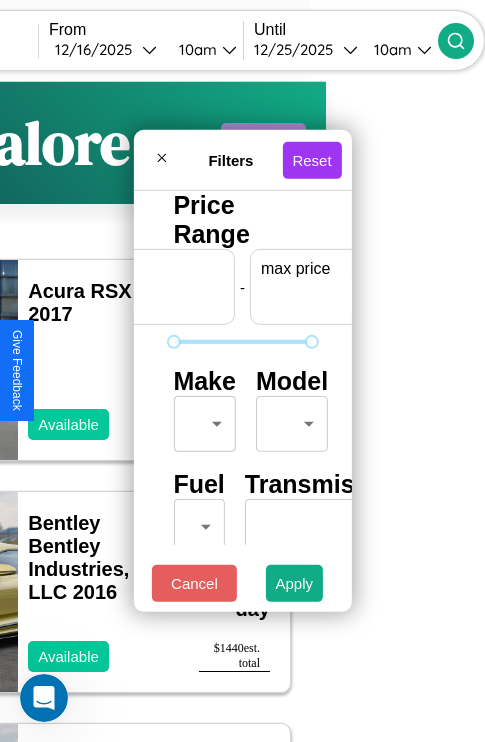 scroll, scrollTop: 0, scrollLeft: 124, axis: horizontal 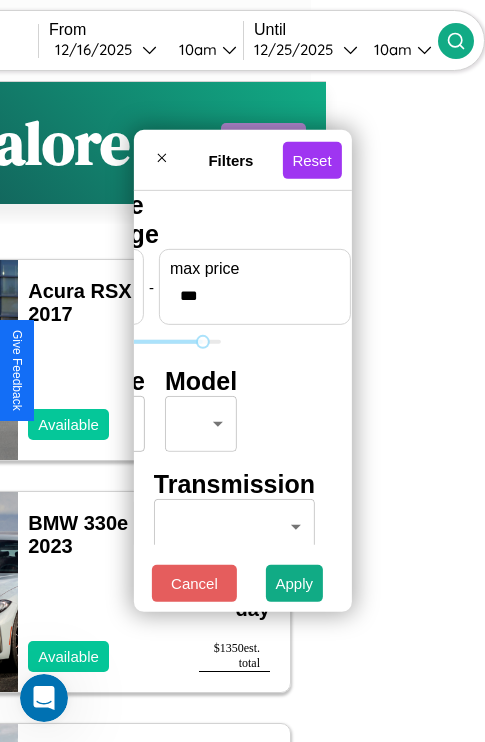 type on "***" 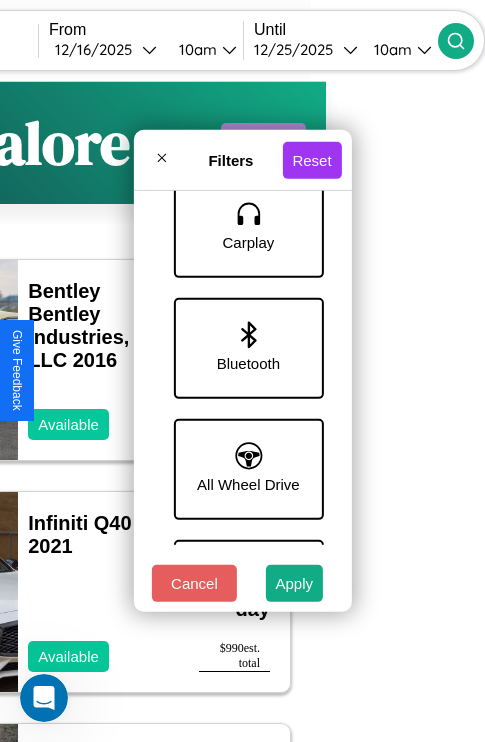 scroll, scrollTop: 1374, scrollLeft: 0, axis: vertical 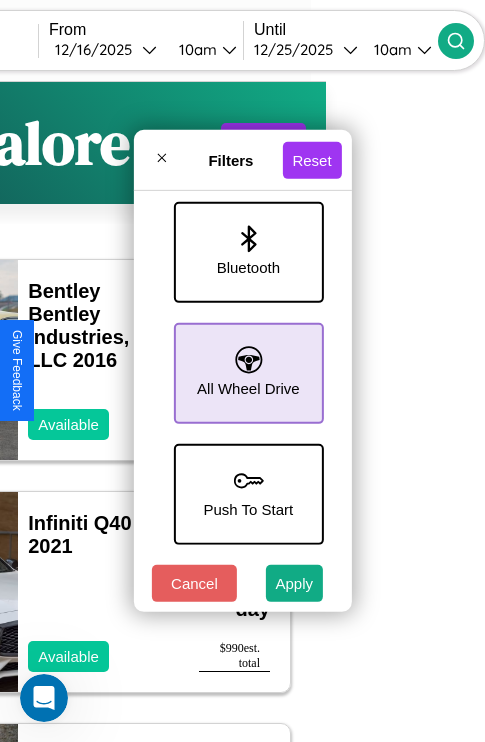 type on "**" 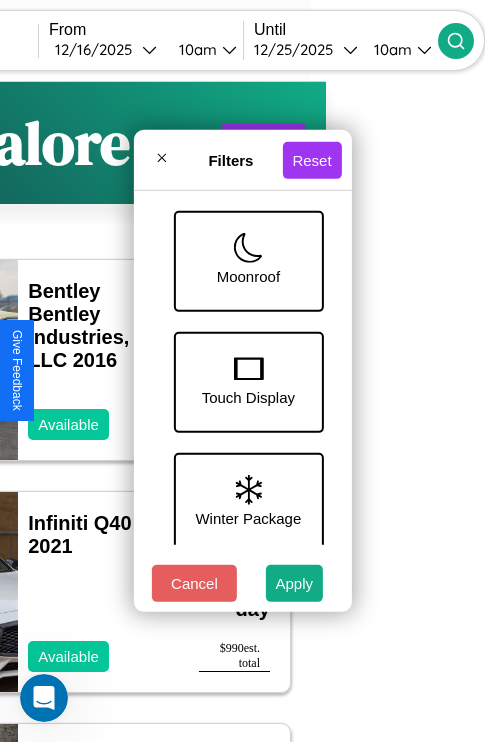 scroll, scrollTop: 409, scrollLeft: 0, axis: vertical 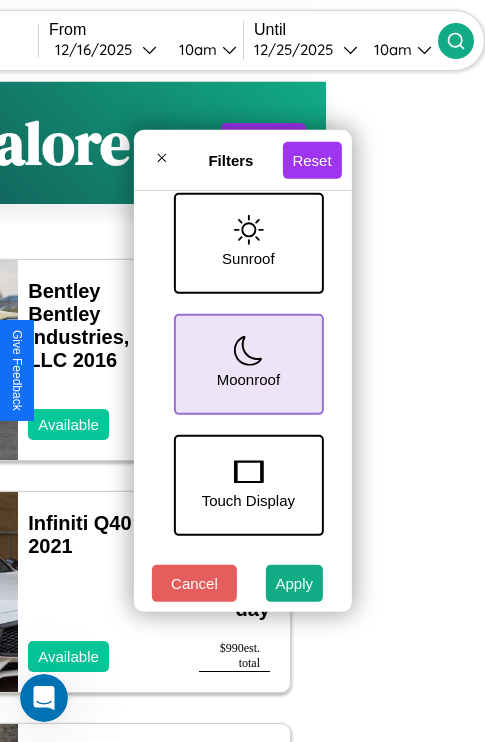 click 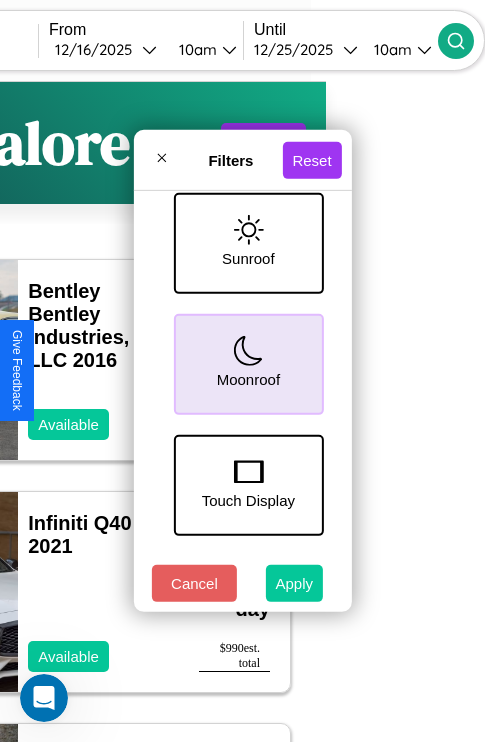 click on "Apply" at bounding box center (295, 583) 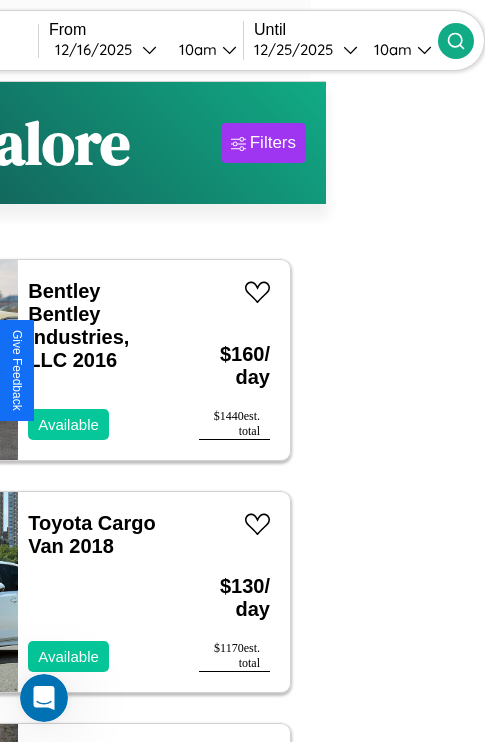 scroll, scrollTop: 95, scrollLeft: 35, axis: both 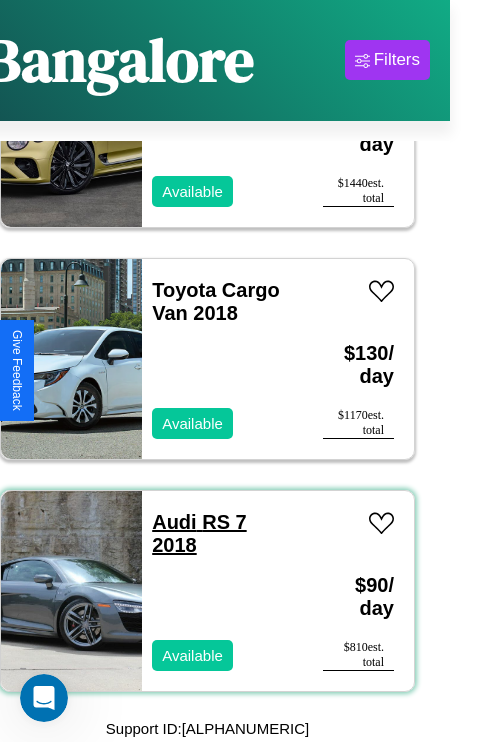click on "Audi   RS 7   2018" at bounding box center (199, 533) 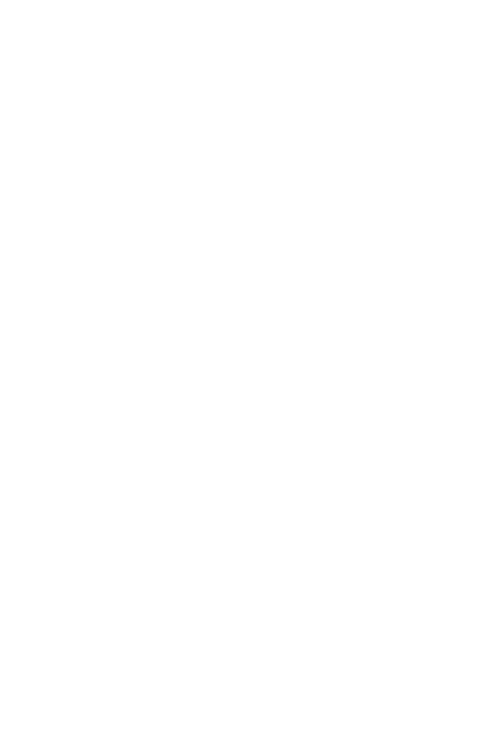 scroll, scrollTop: 0, scrollLeft: 0, axis: both 